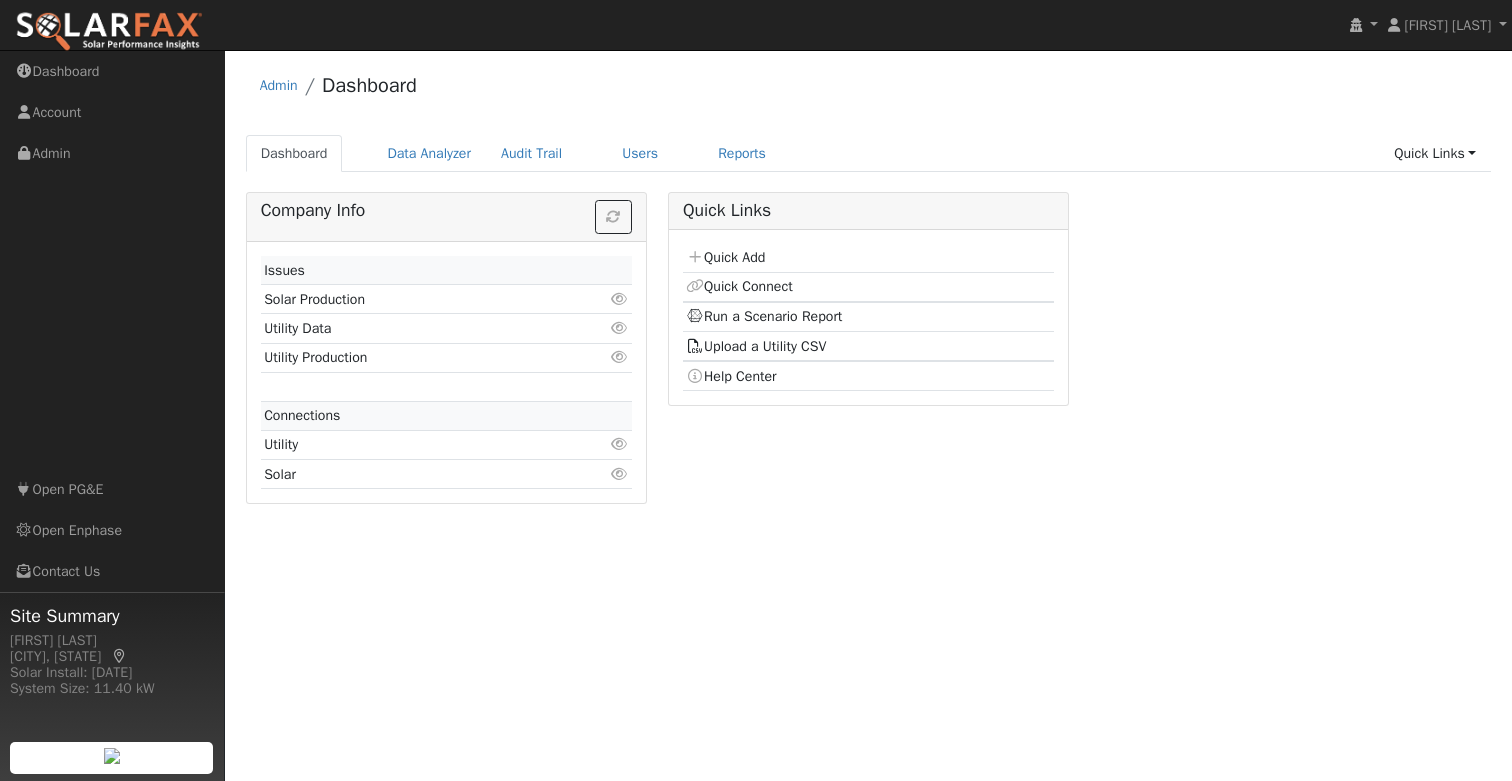 scroll, scrollTop: 0, scrollLeft: 0, axis: both 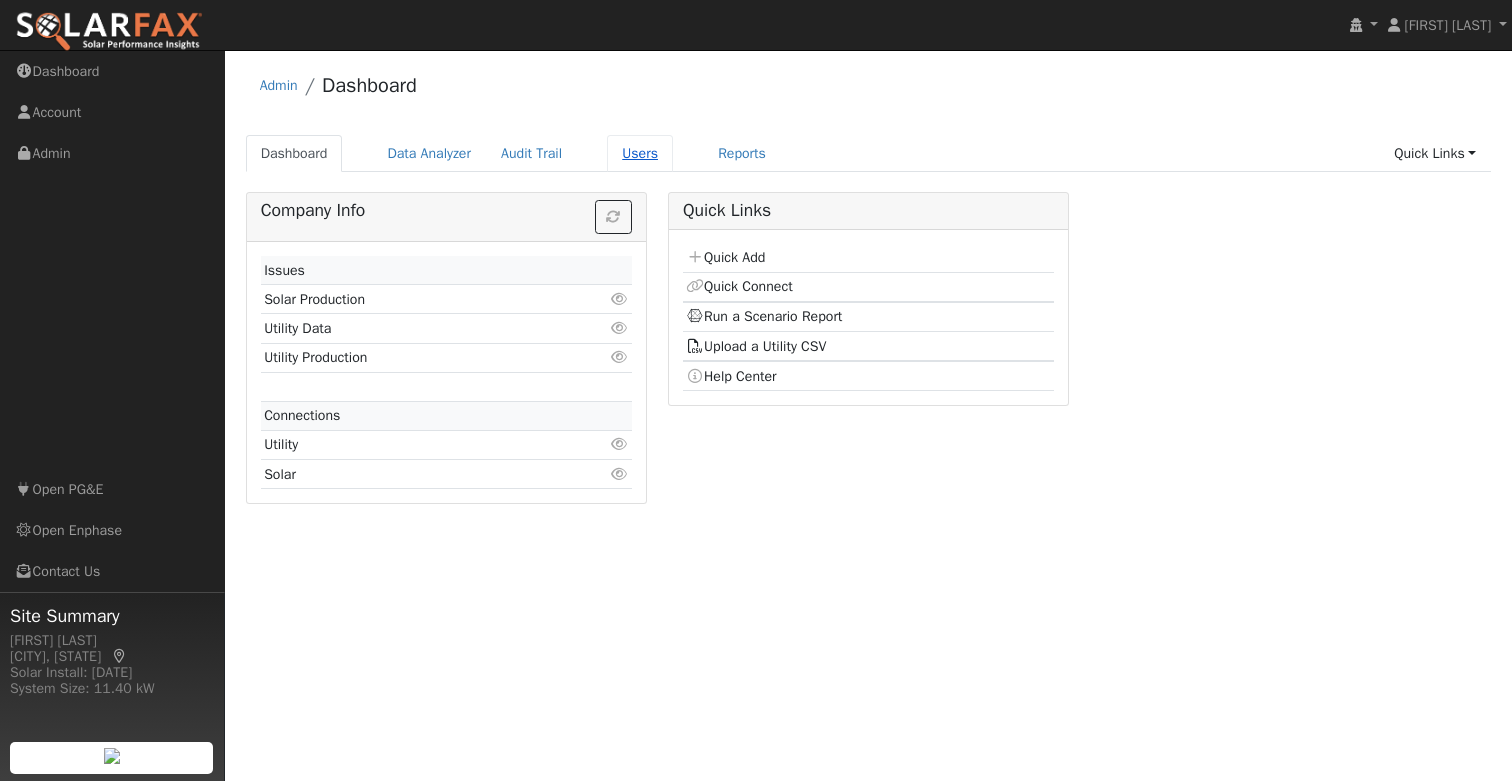 click on "Users" at bounding box center [640, 153] 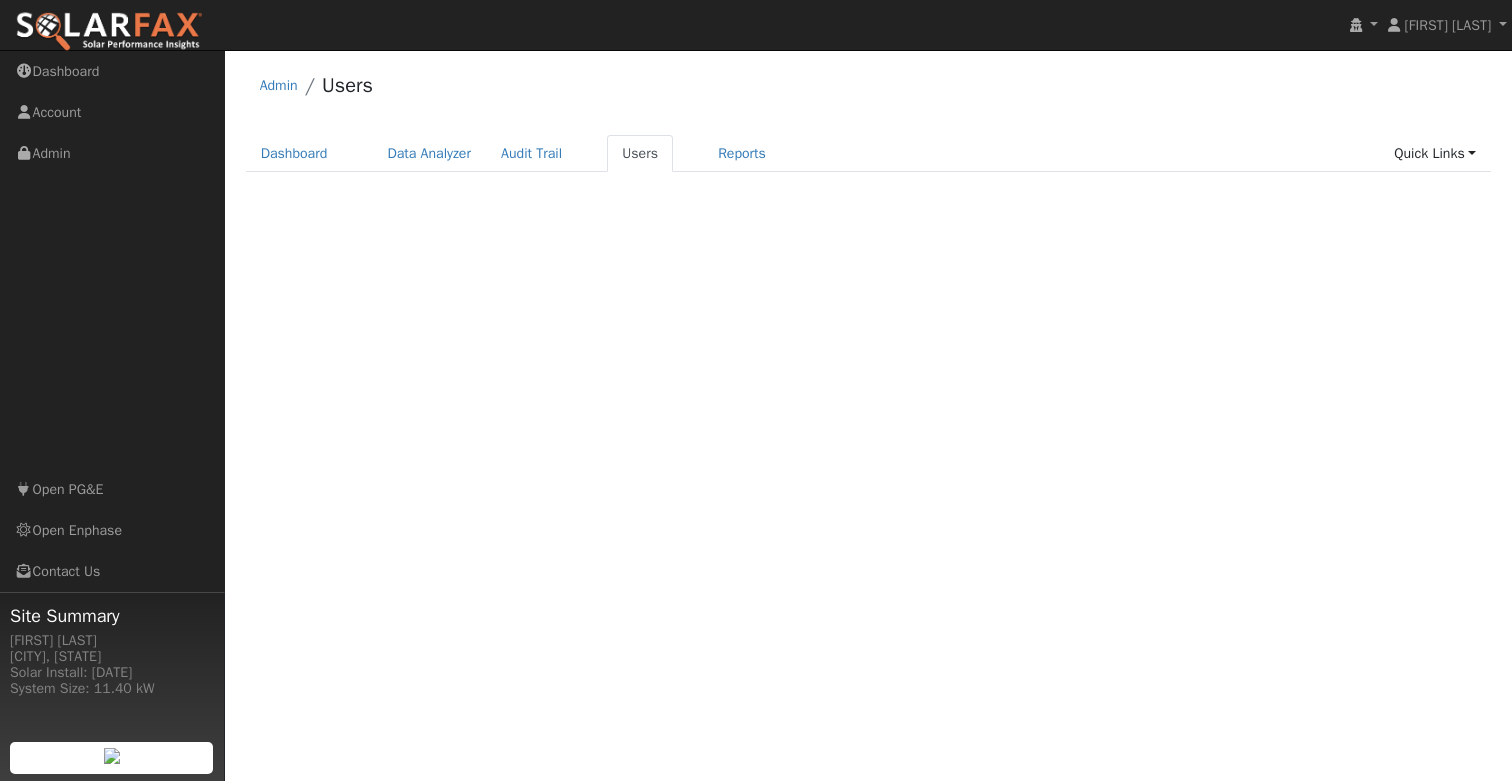 scroll, scrollTop: 0, scrollLeft: 0, axis: both 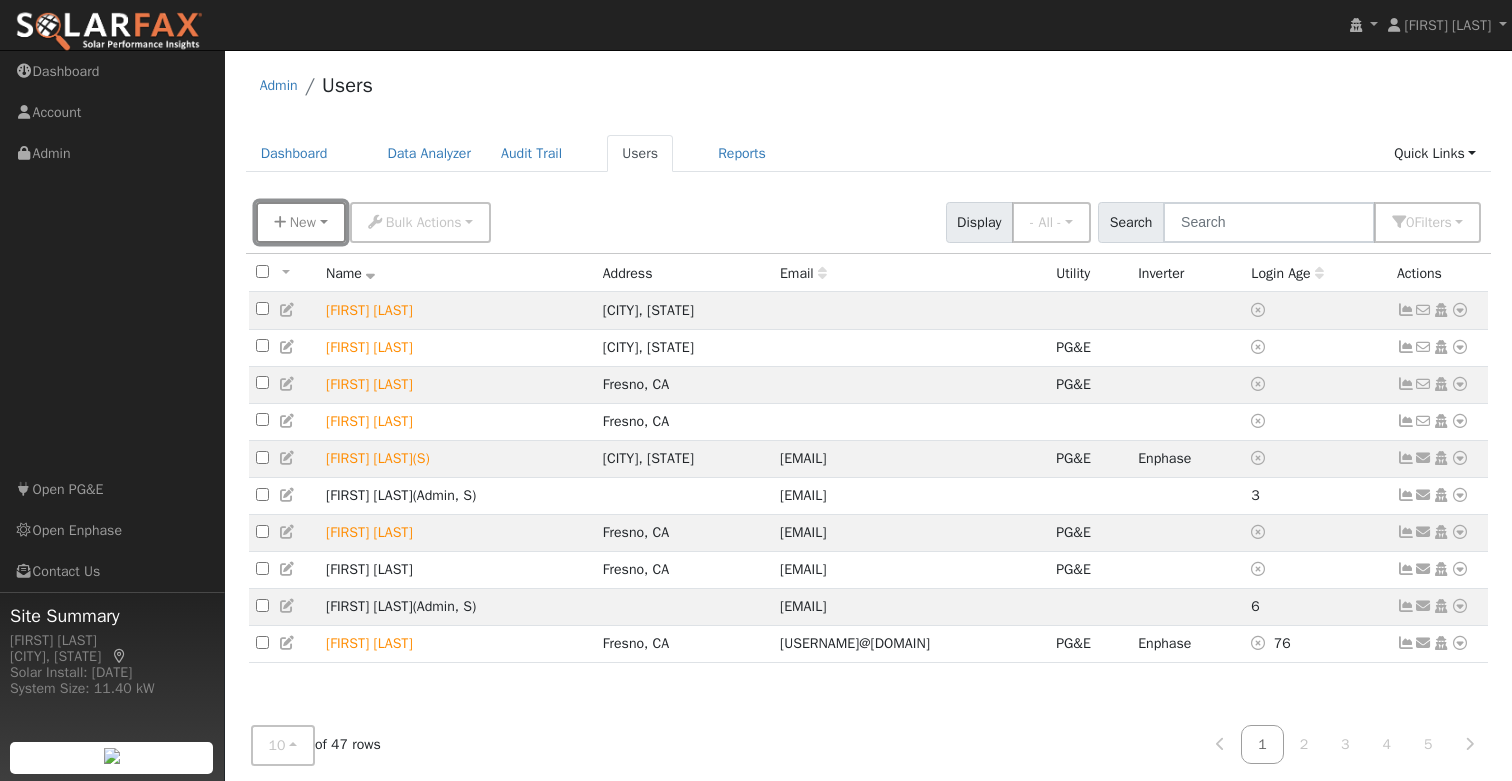 click on "New" at bounding box center [301, 222] 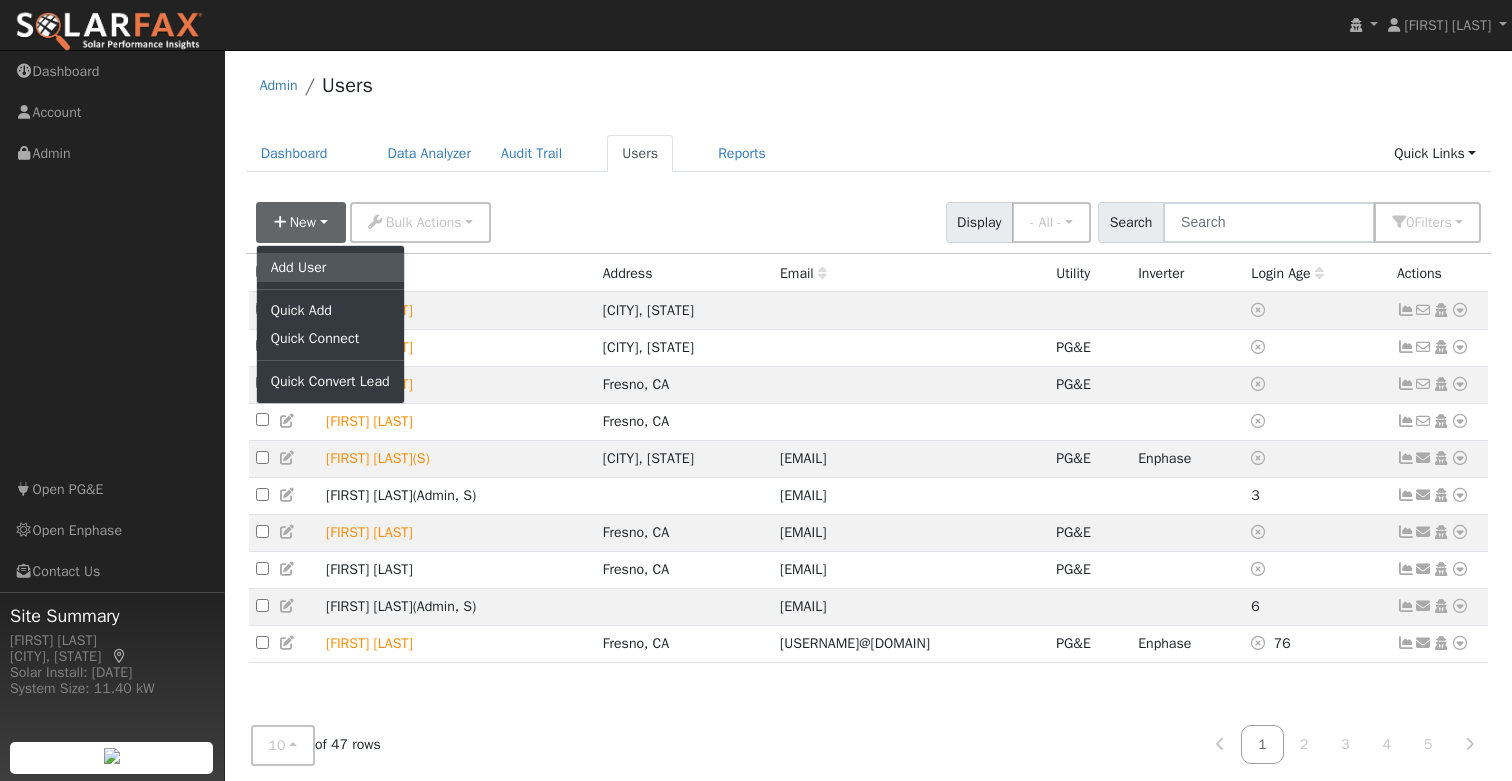 click on "Add User" at bounding box center [330, 267] 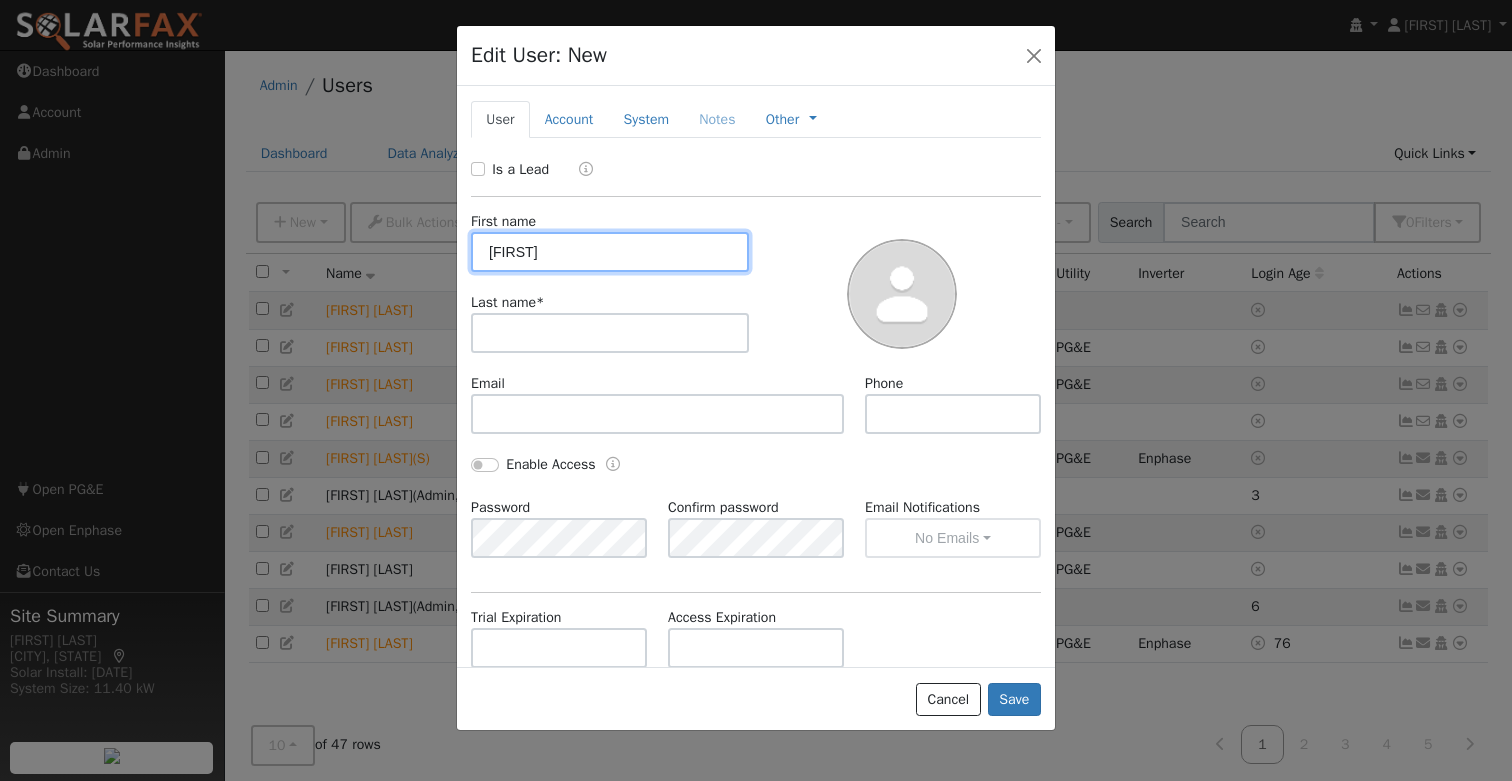 type on "Craig" 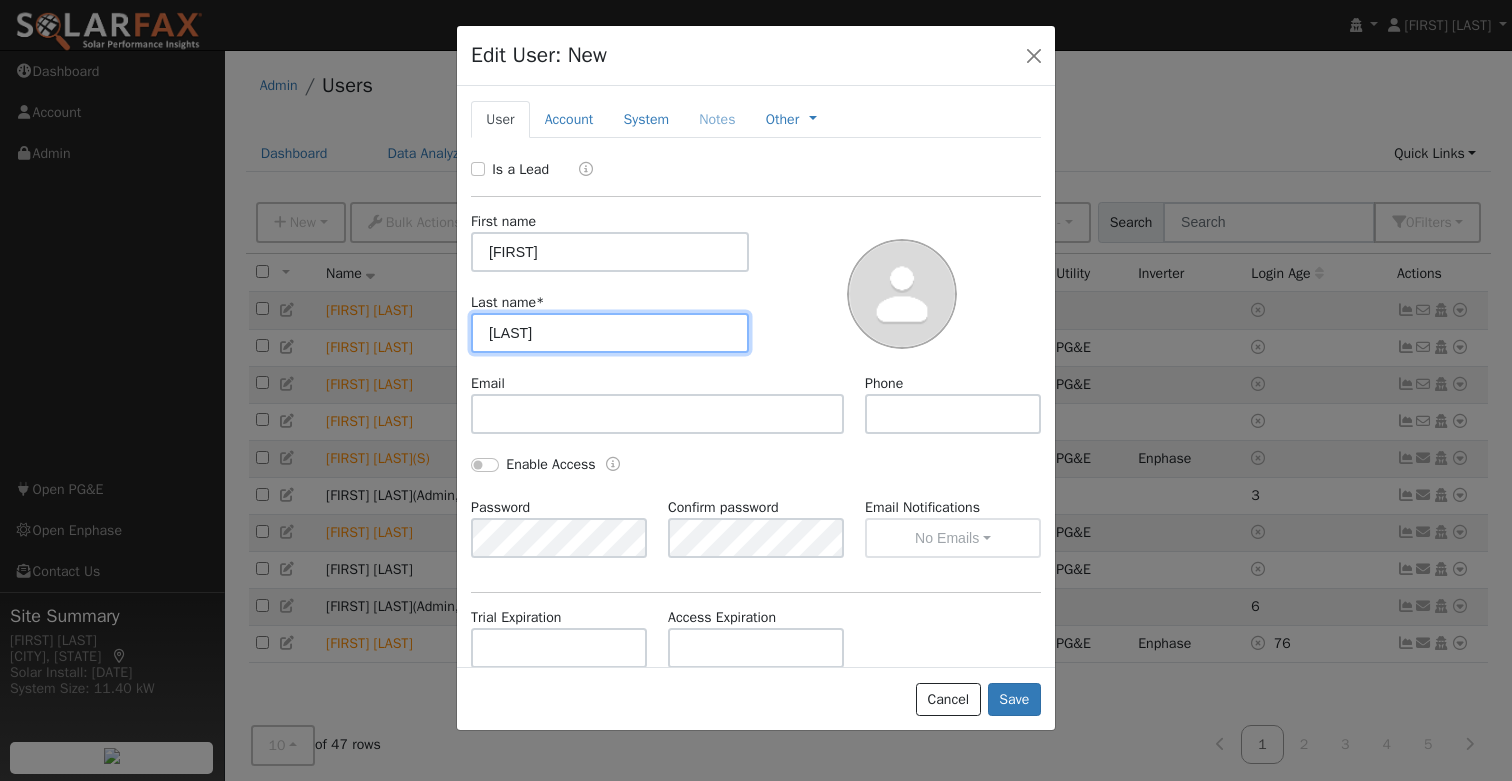 type on "Cook" 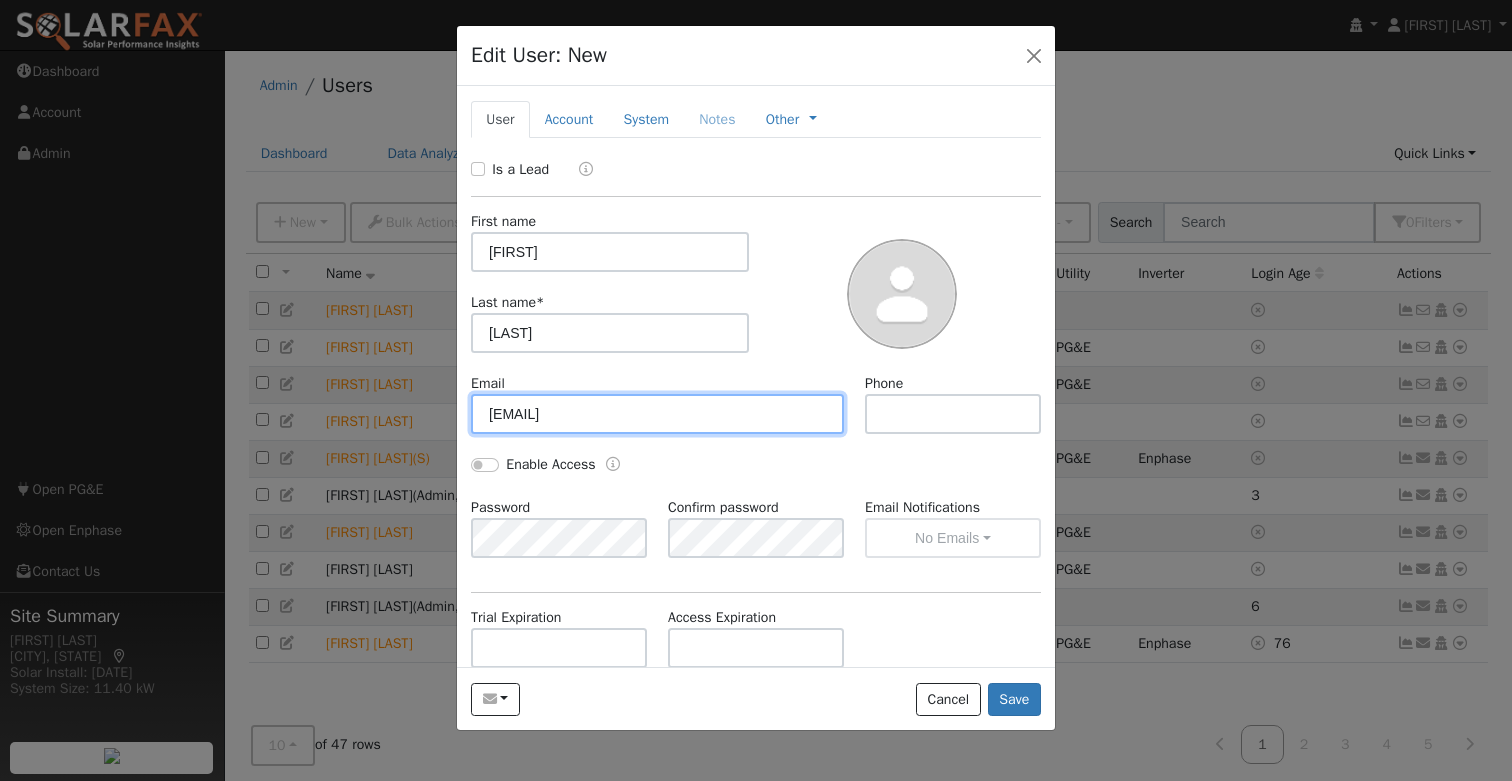 type on "[EMAIL]" 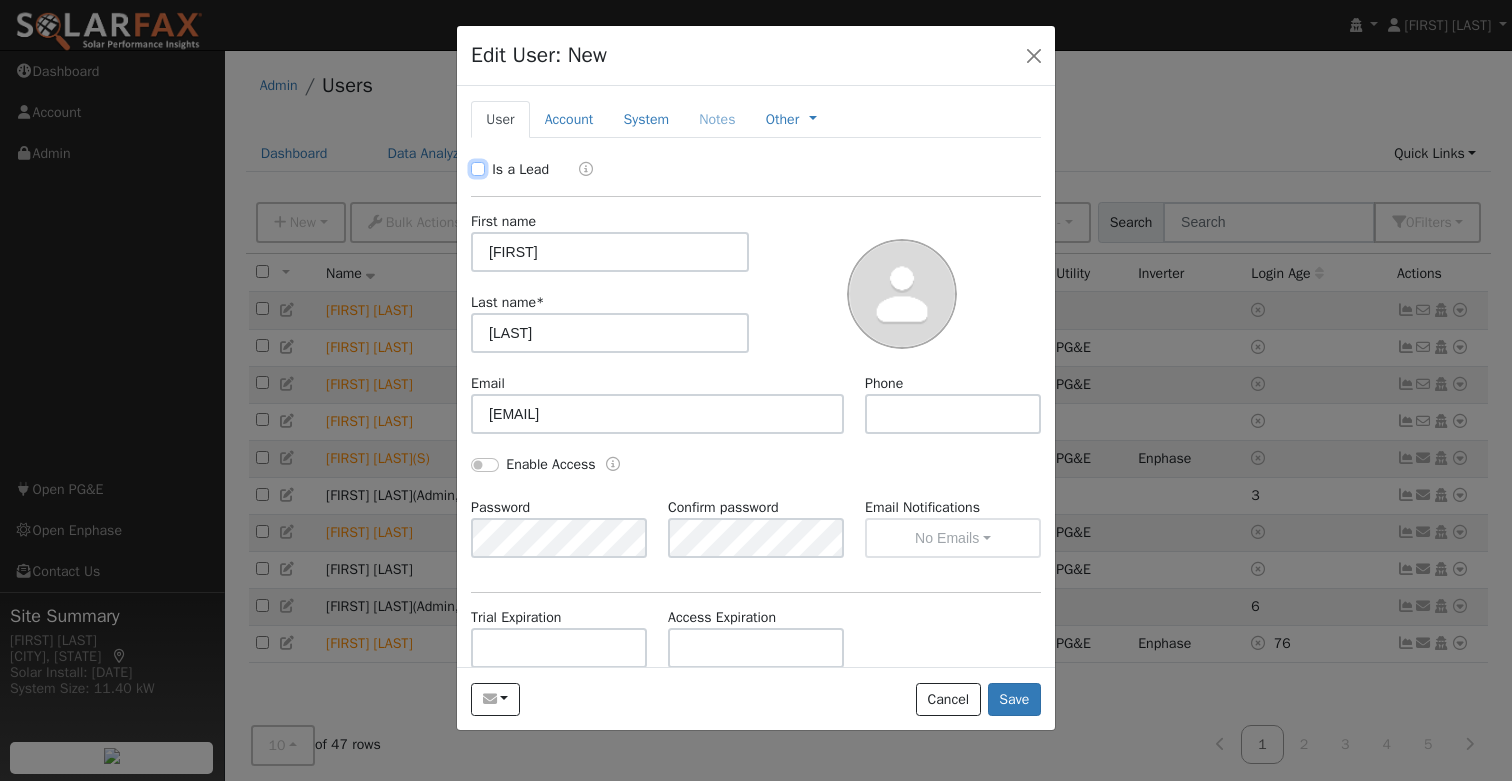 click on "Is a Lead" at bounding box center (478, 169) 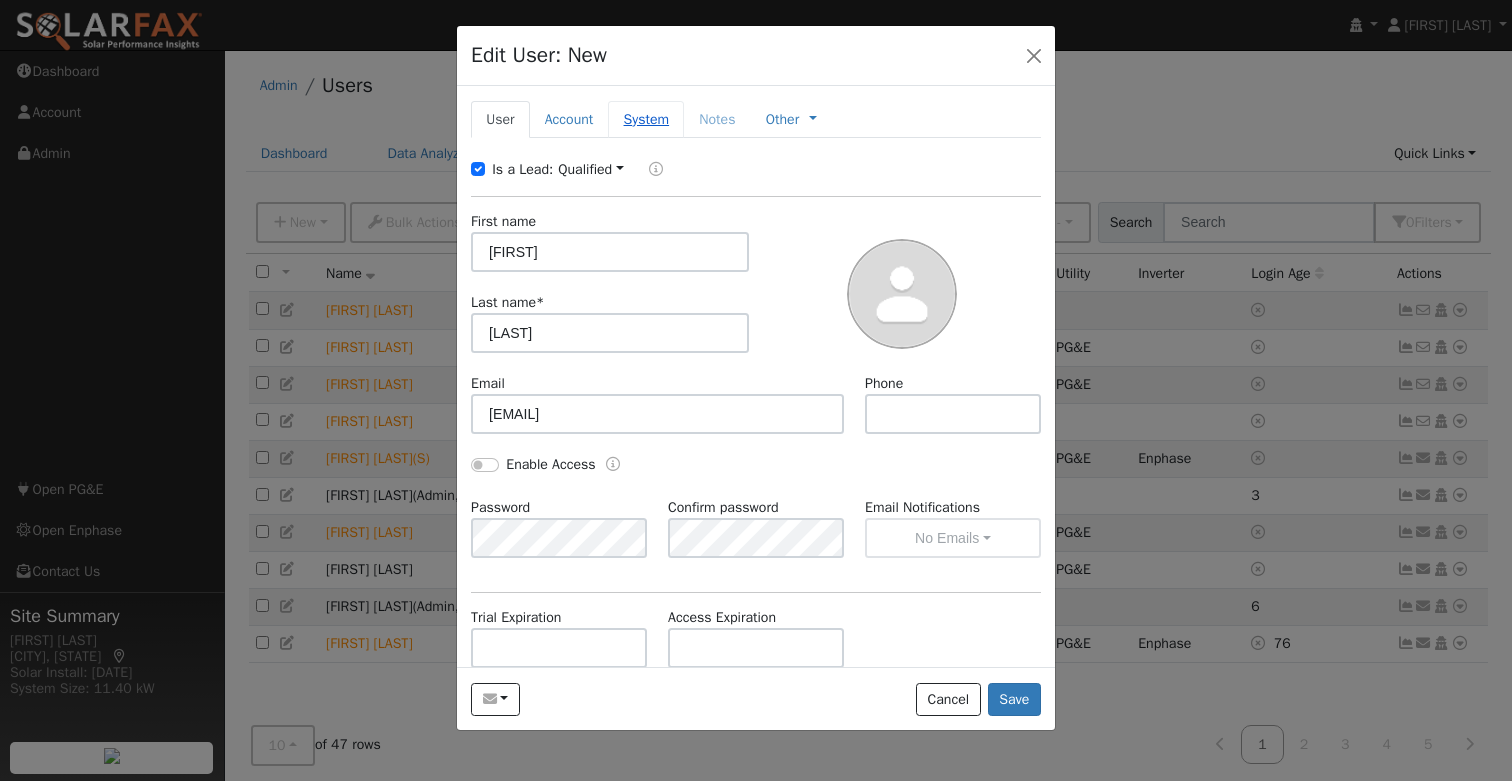 click on "System" at bounding box center [646, 119] 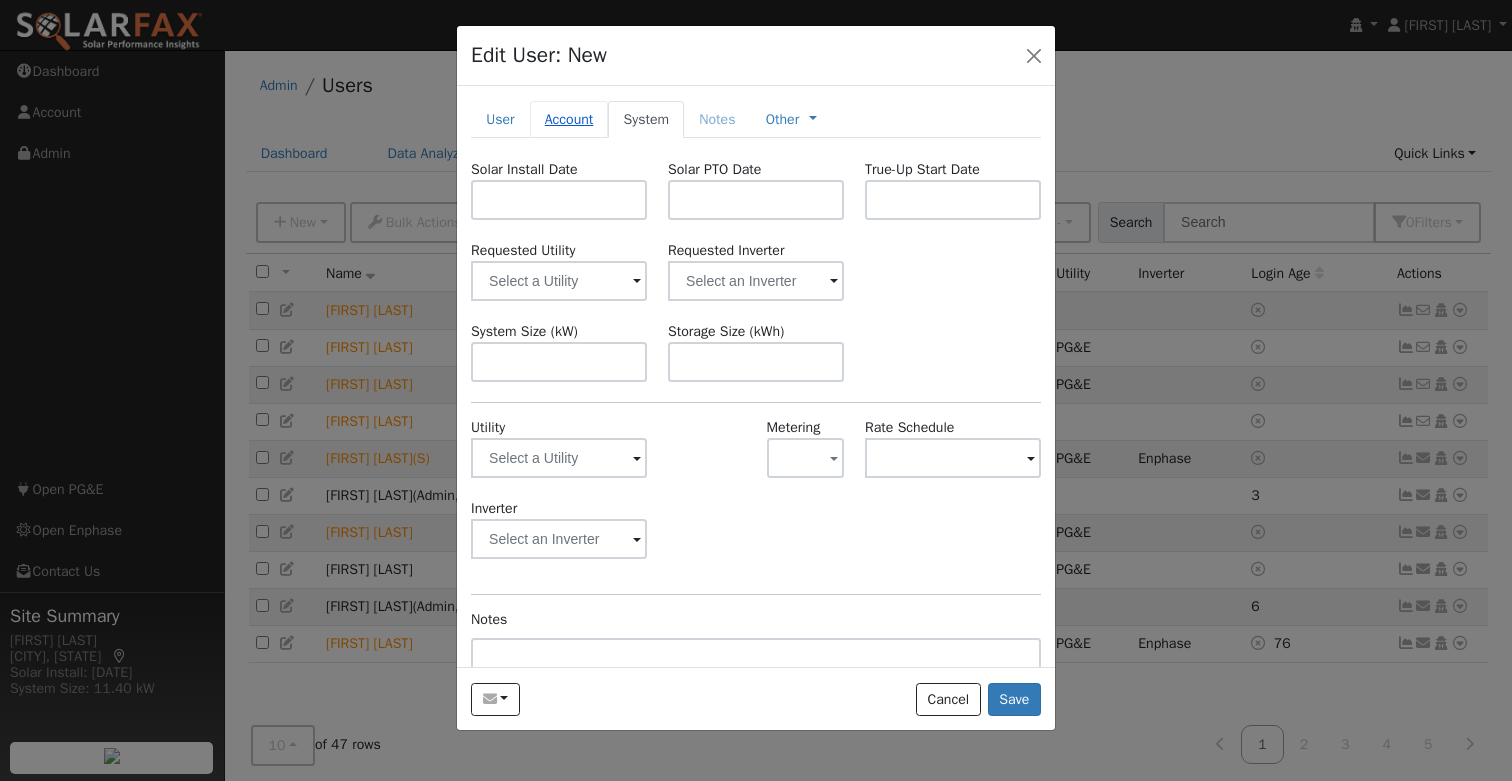 click on "Account" at bounding box center [569, 119] 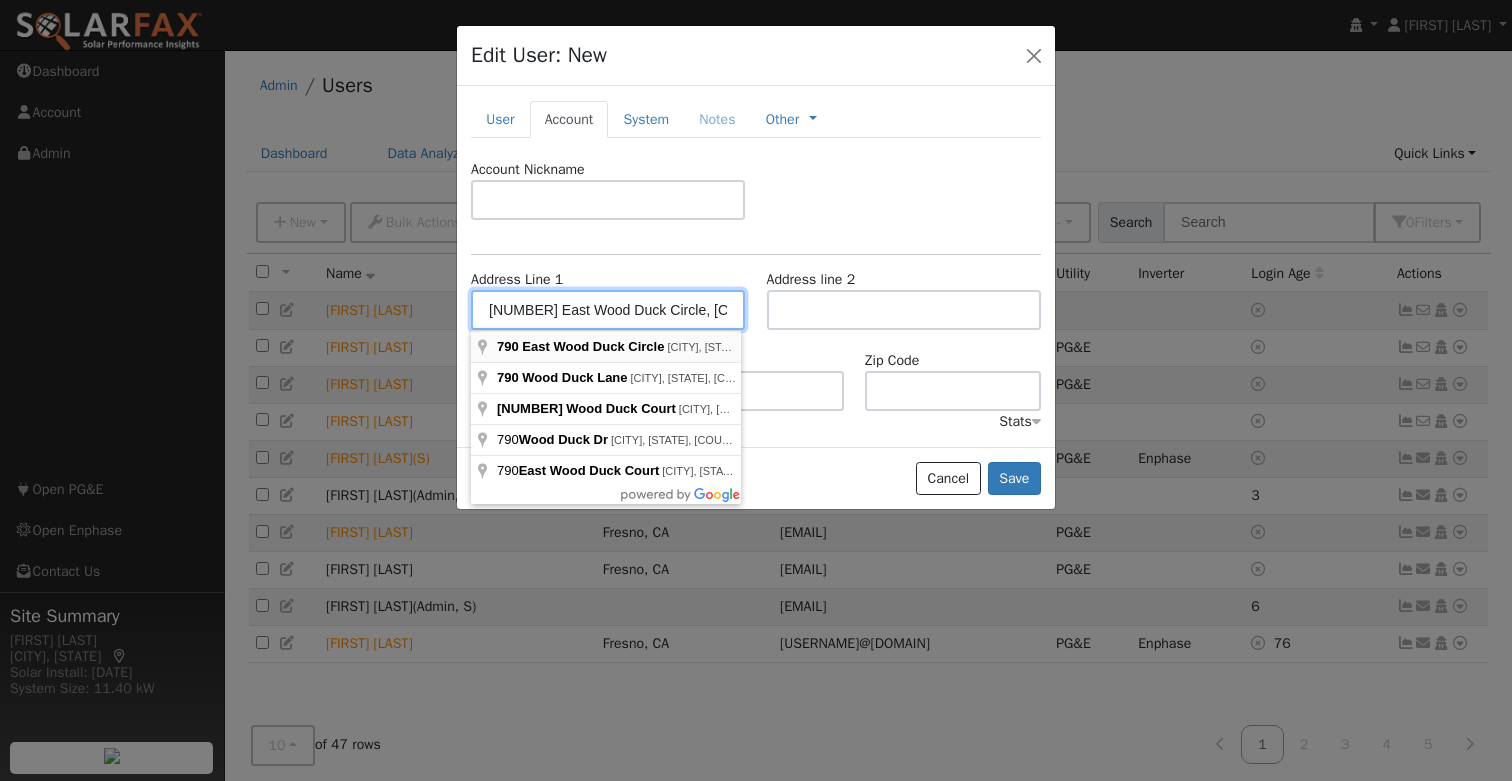 type on "790 East Wood Duck Circle" 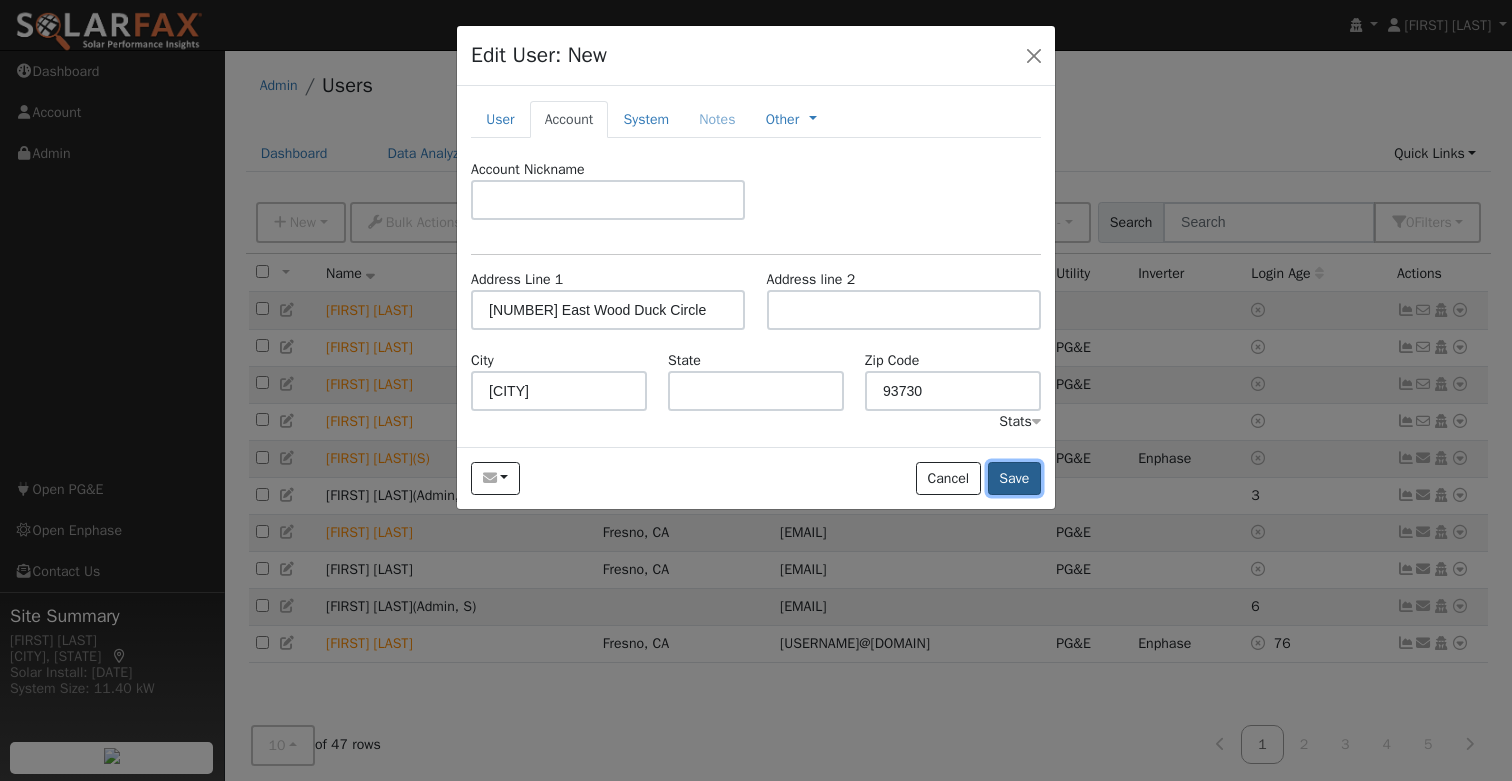 click on "Save" at bounding box center (1014, 479) 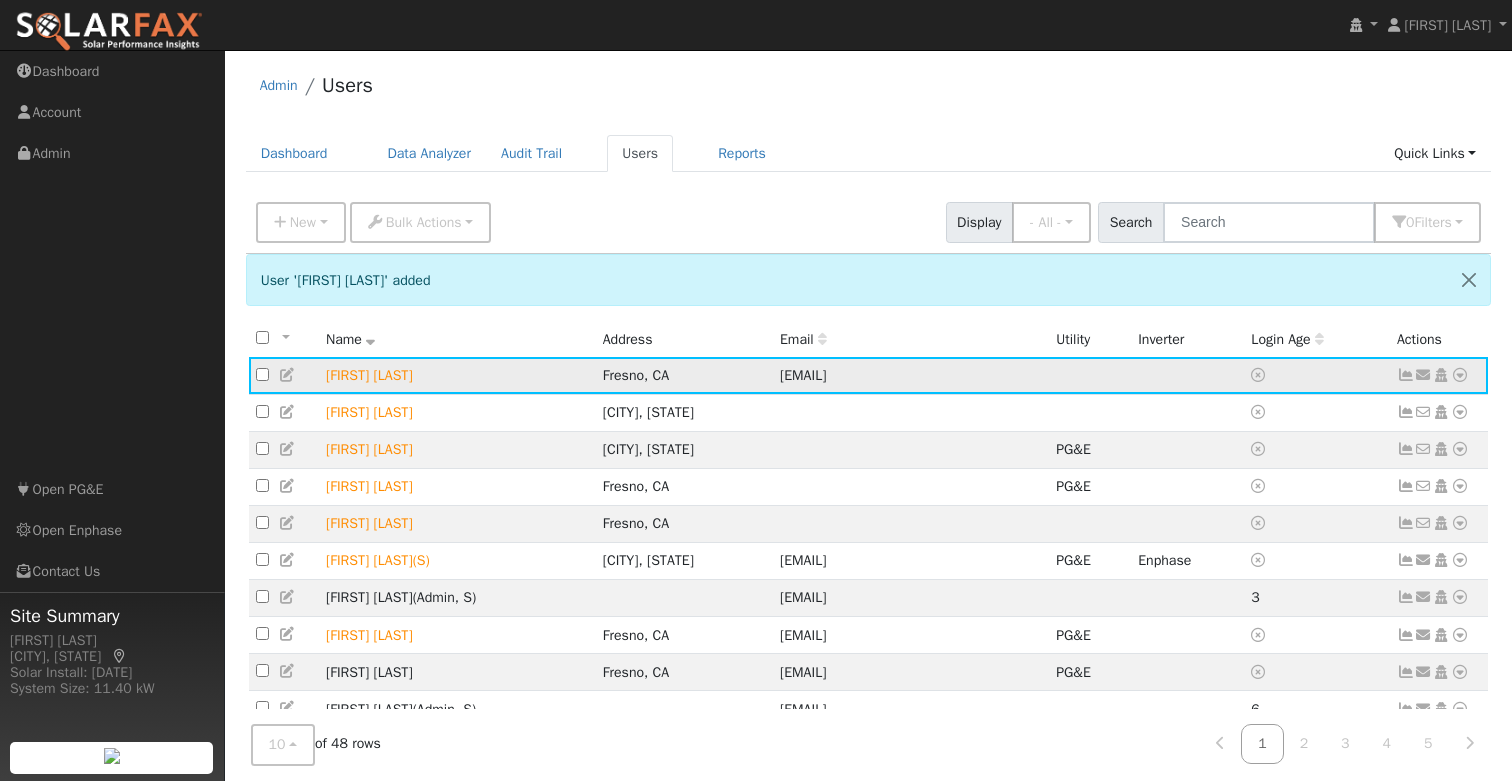 click on "Send Email... Copy a Link Reset Password Open Access  Data Analyzer  Reports Scenario Health Check Energy Audit Account Timeline User Audit Trail  Interval Data Import From CSV  Connect  Utility  Solar  Delete User" 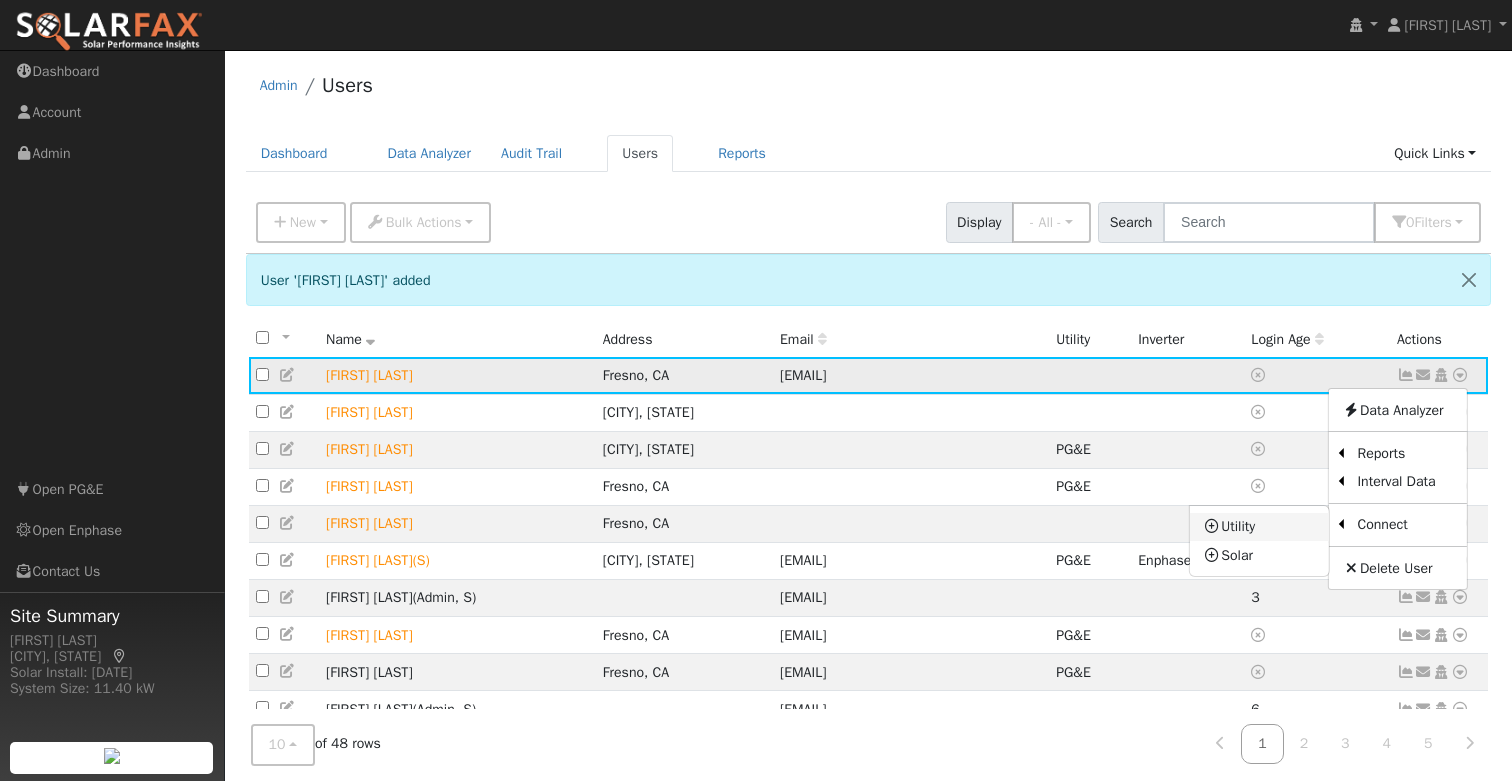 click on "Utility" at bounding box center [1259, 527] 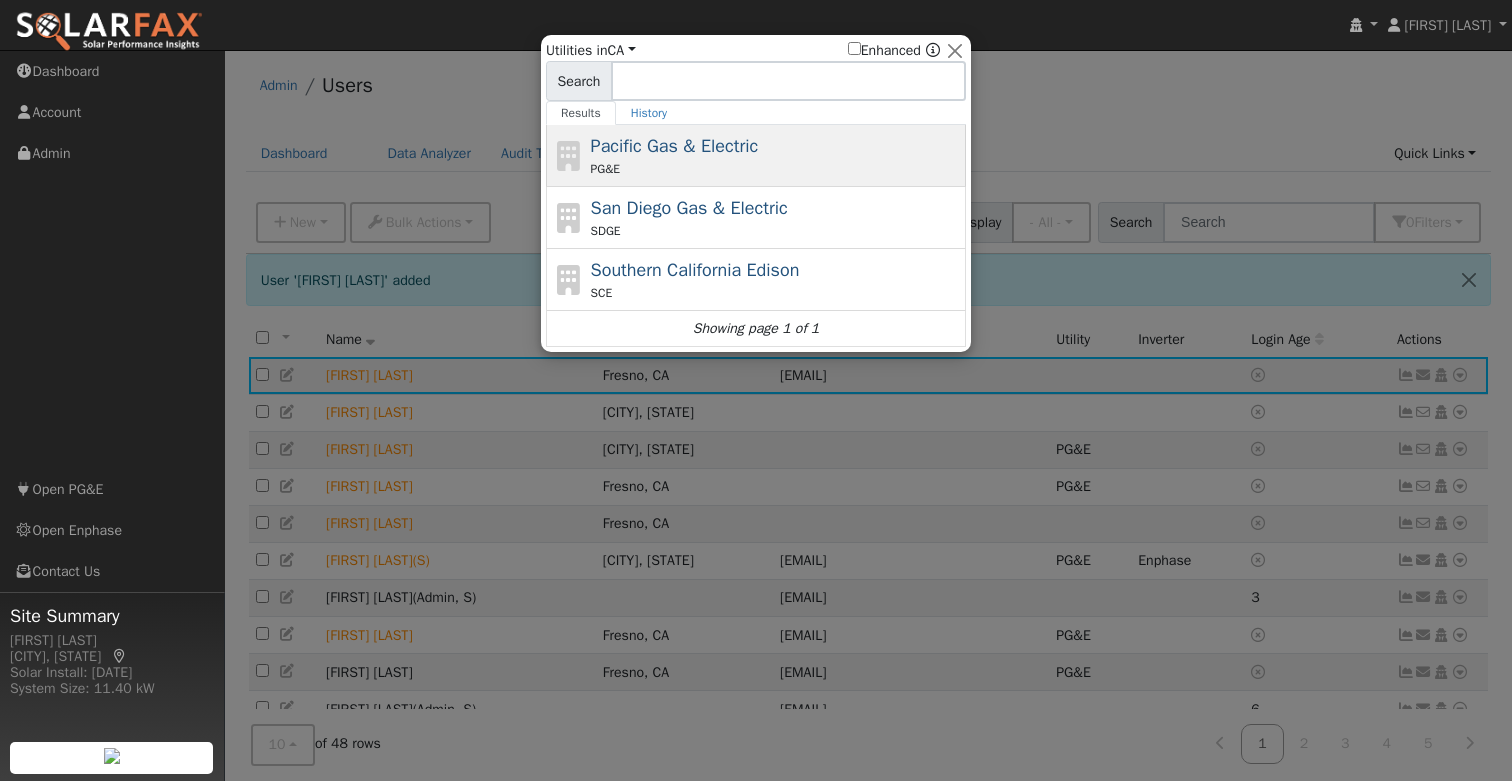click on "Pacific Gas & Electric" at bounding box center (675, 146) 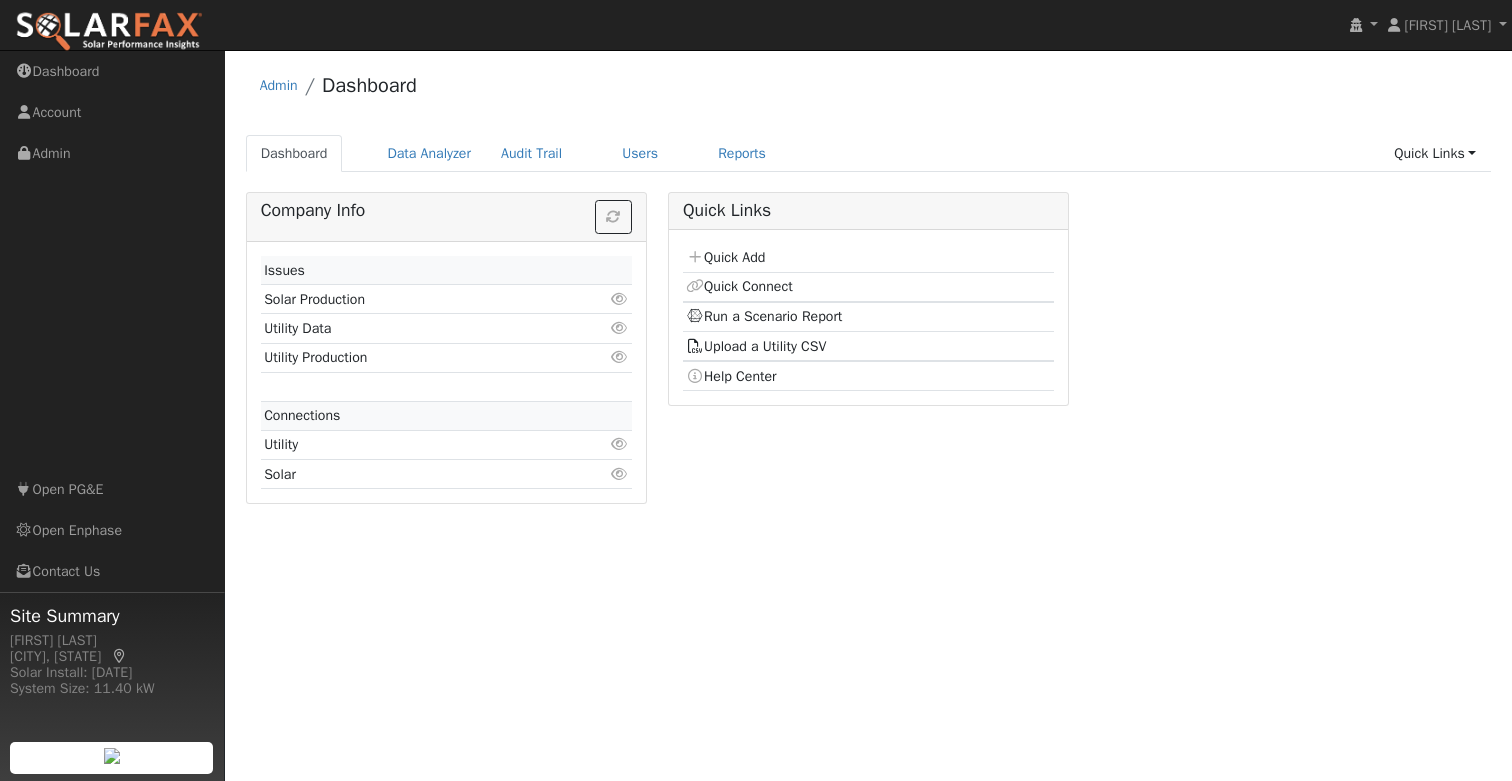 scroll, scrollTop: 0, scrollLeft: 0, axis: both 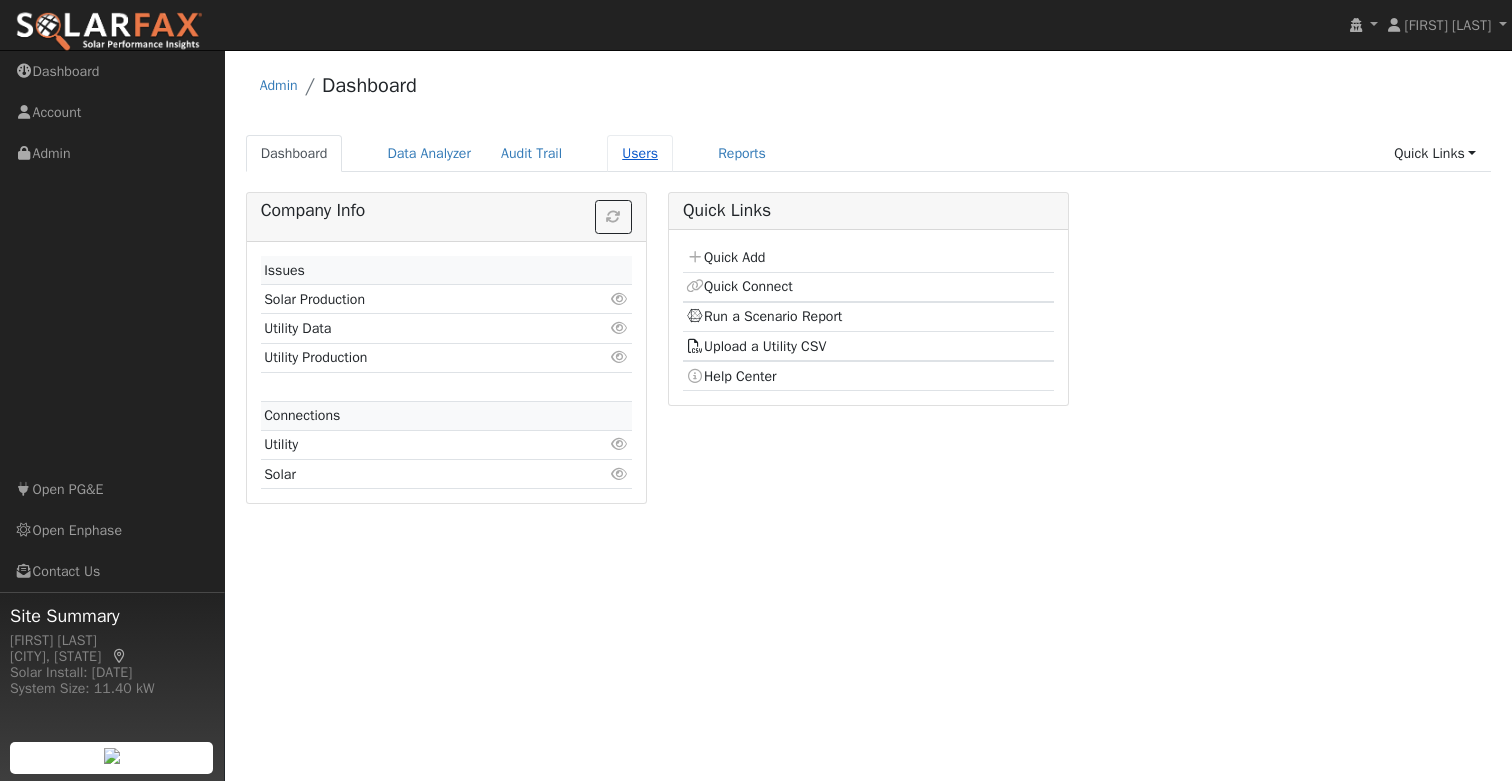 click on "Users" at bounding box center (640, 153) 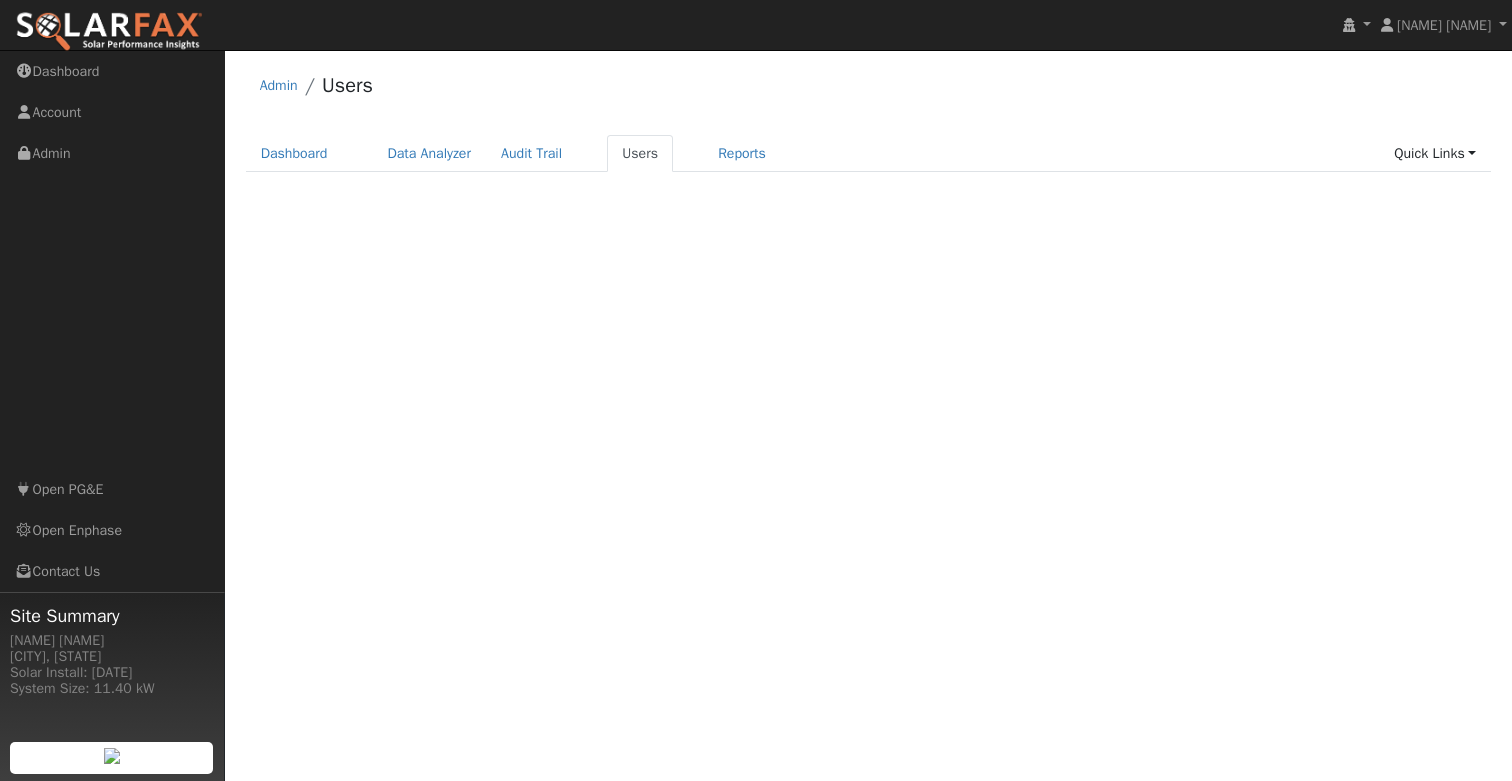scroll, scrollTop: 0, scrollLeft: 0, axis: both 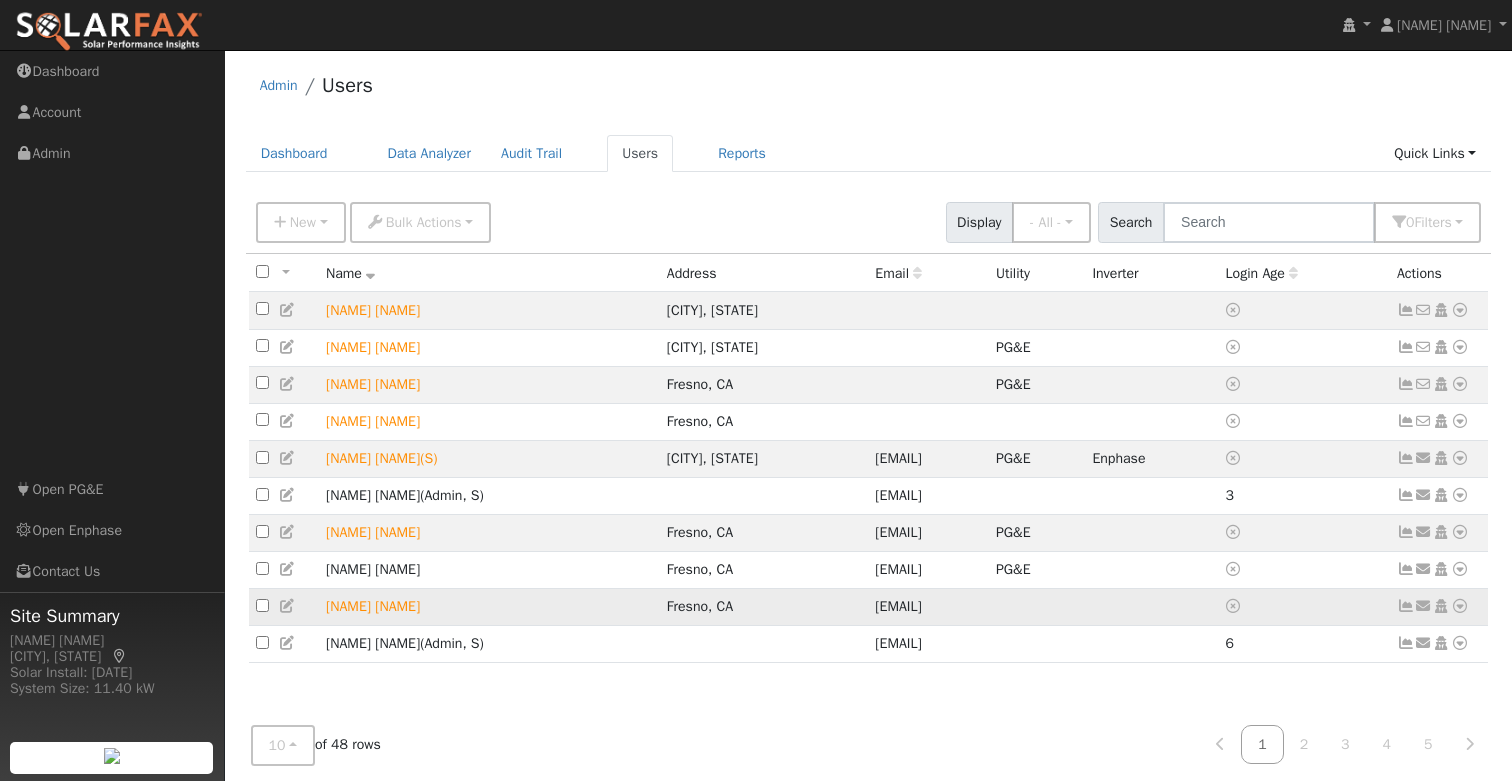 click at bounding box center [1460, 606] 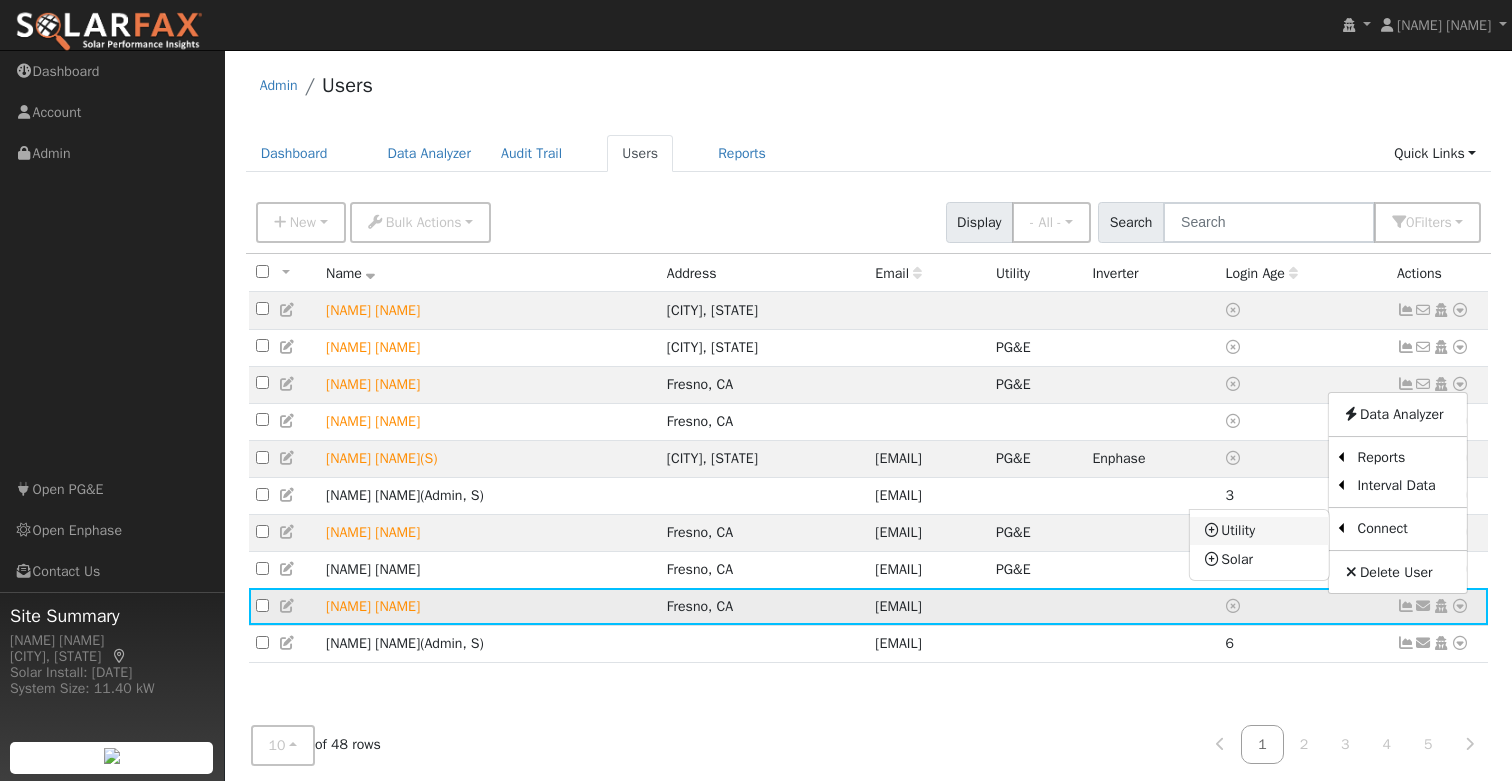 click on "Utility" at bounding box center [1259, 531] 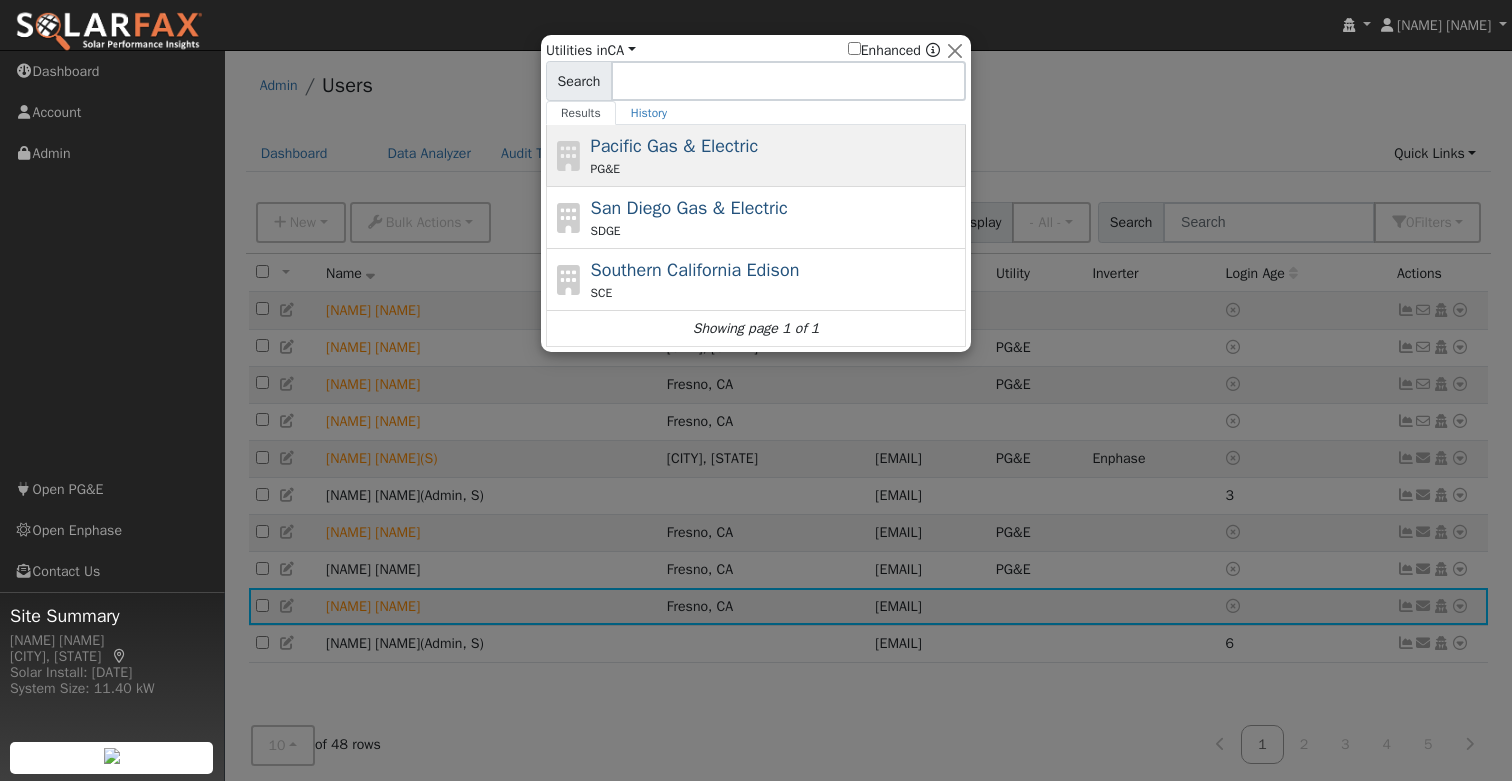 click on "Pacific Gas & Electric PG&E" at bounding box center (776, 155) 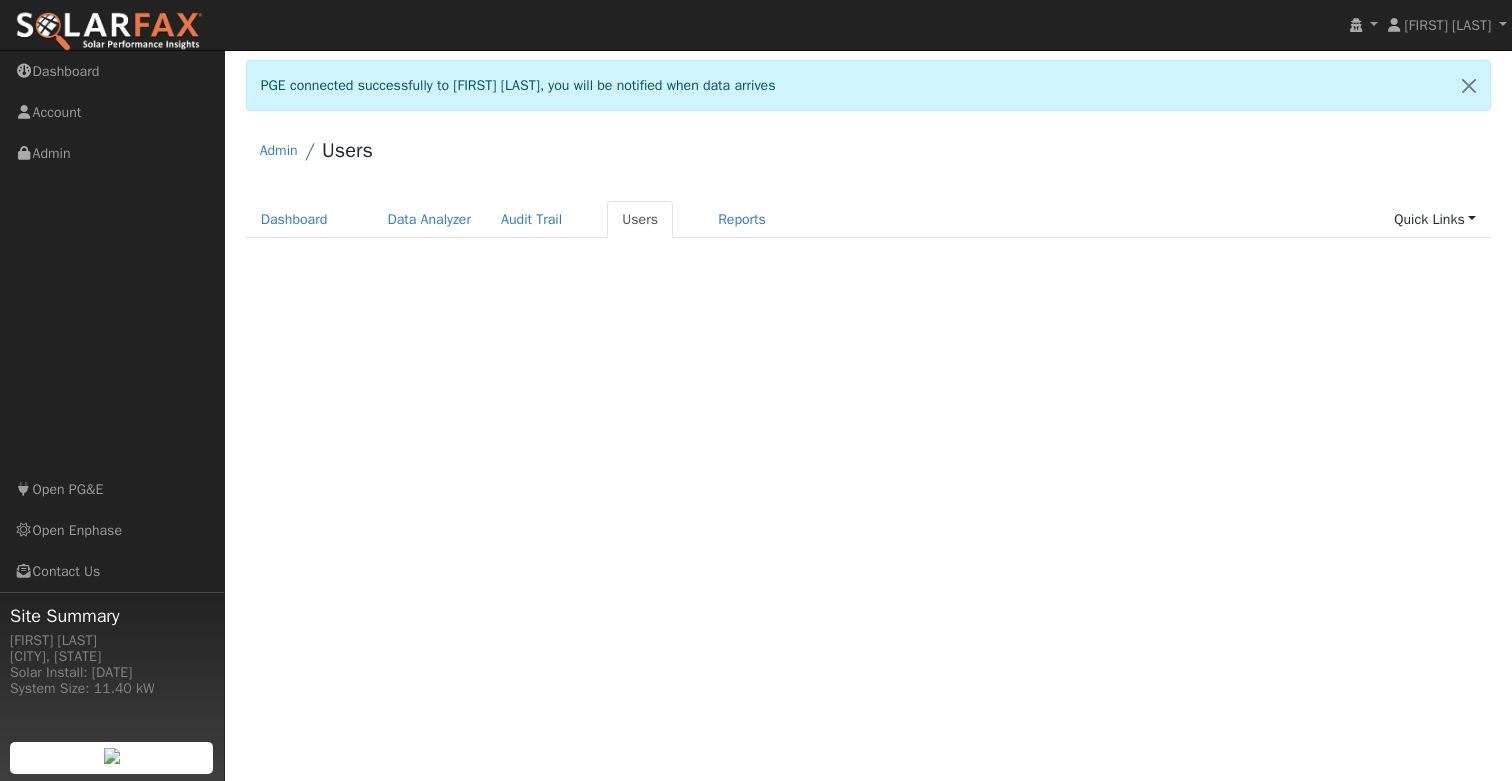scroll, scrollTop: 0, scrollLeft: 0, axis: both 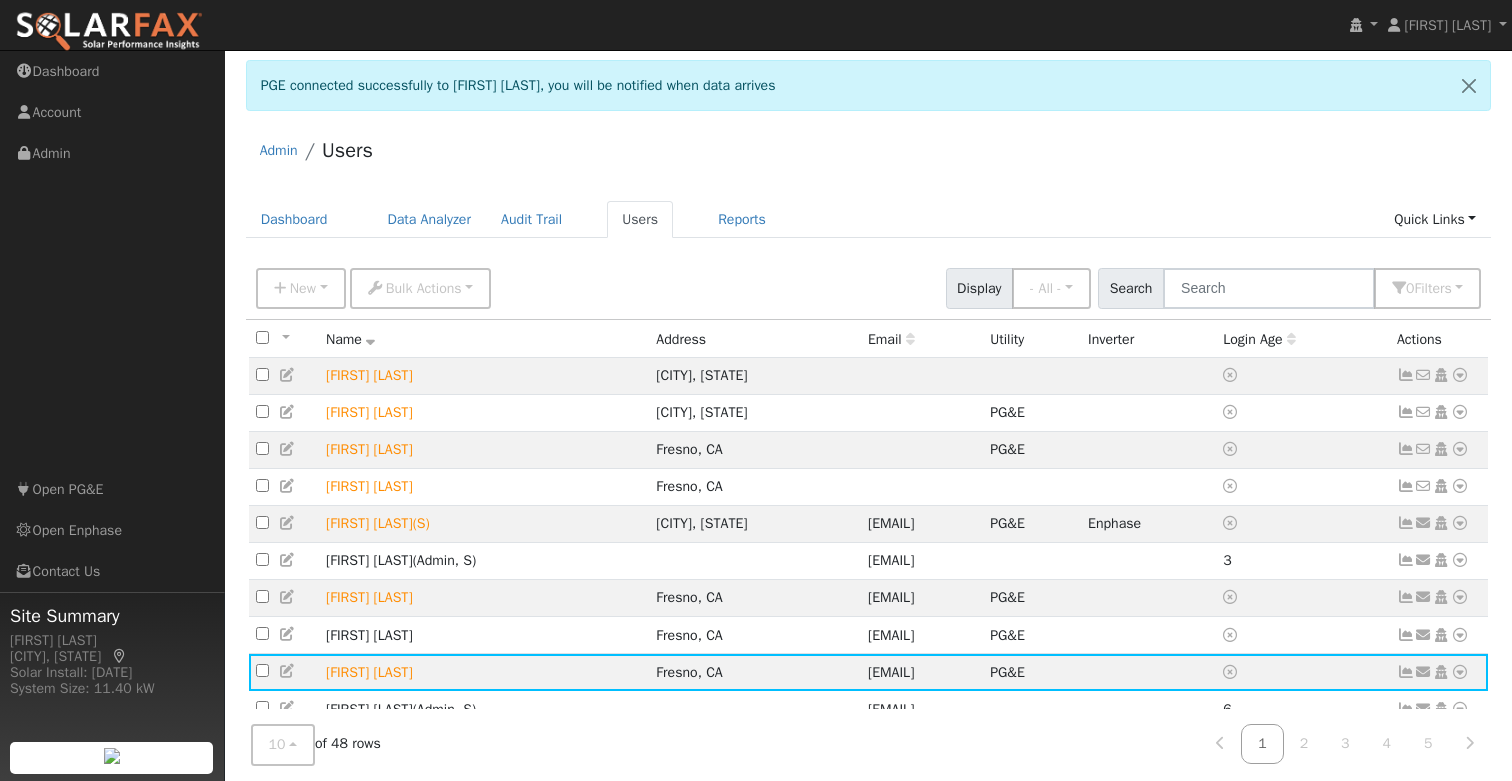 click on "Admin
Users" at bounding box center [869, 155] 